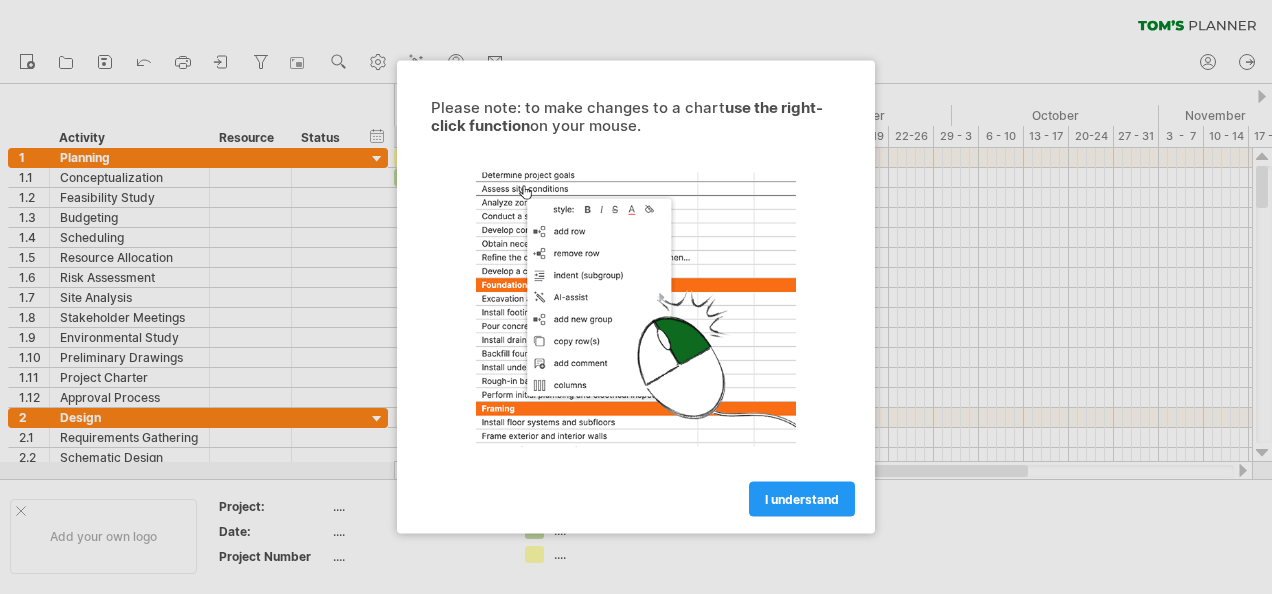 scroll, scrollTop: 0, scrollLeft: 0, axis: both 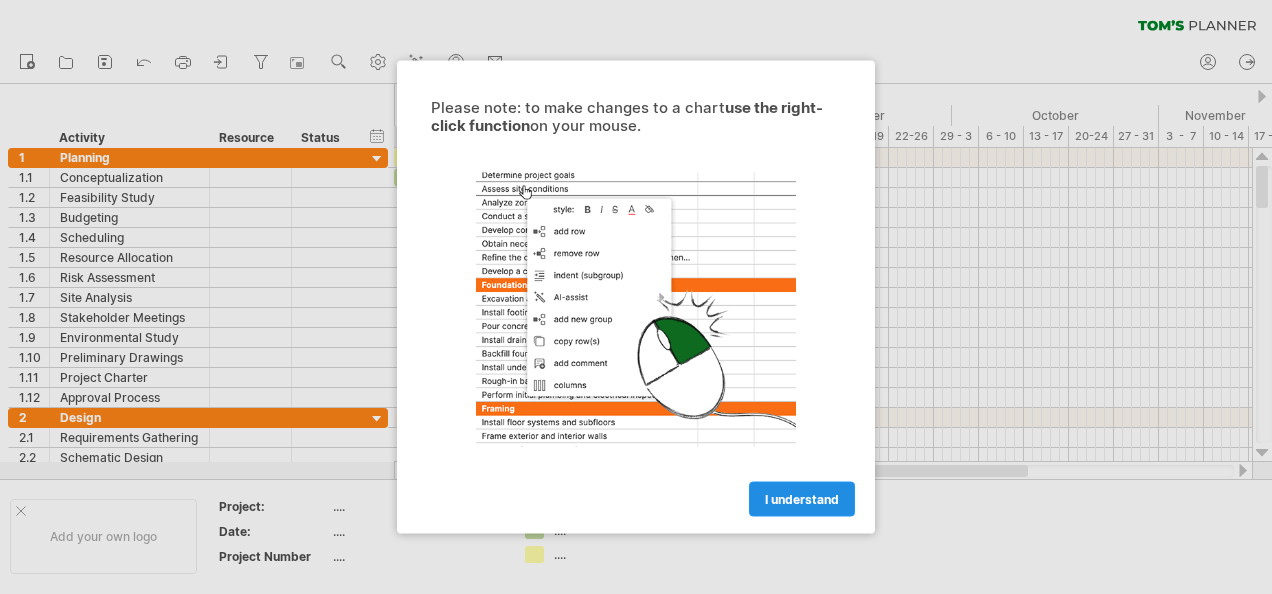 click on "I understand" at bounding box center [802, 499] 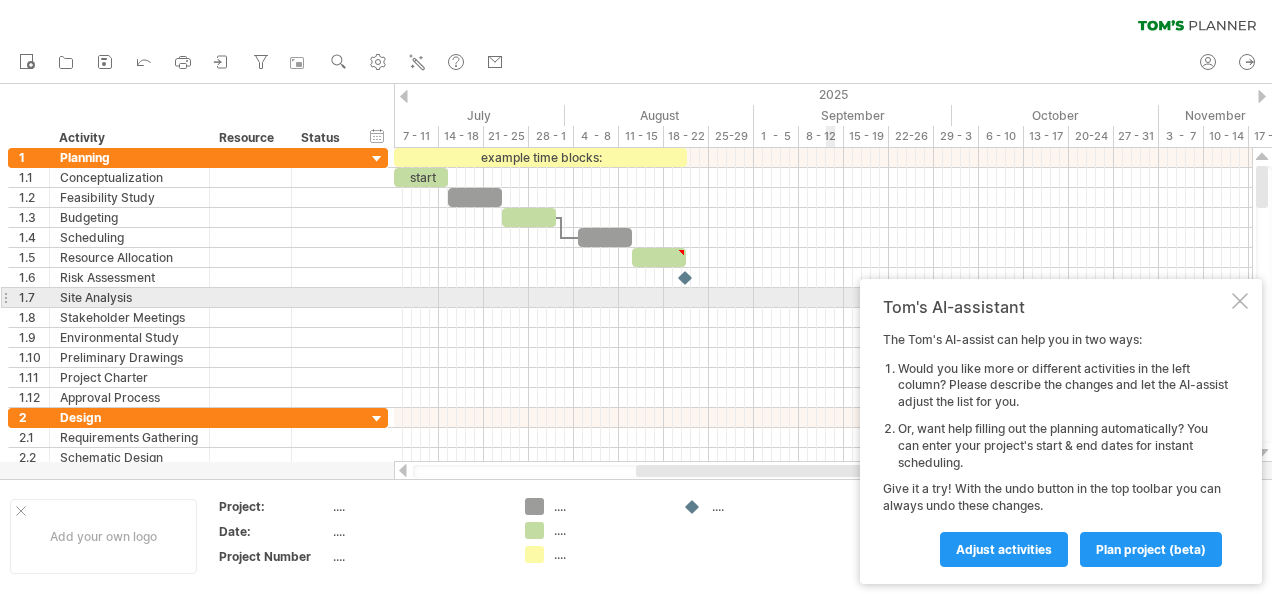 click at bounding box center (1240, 301) 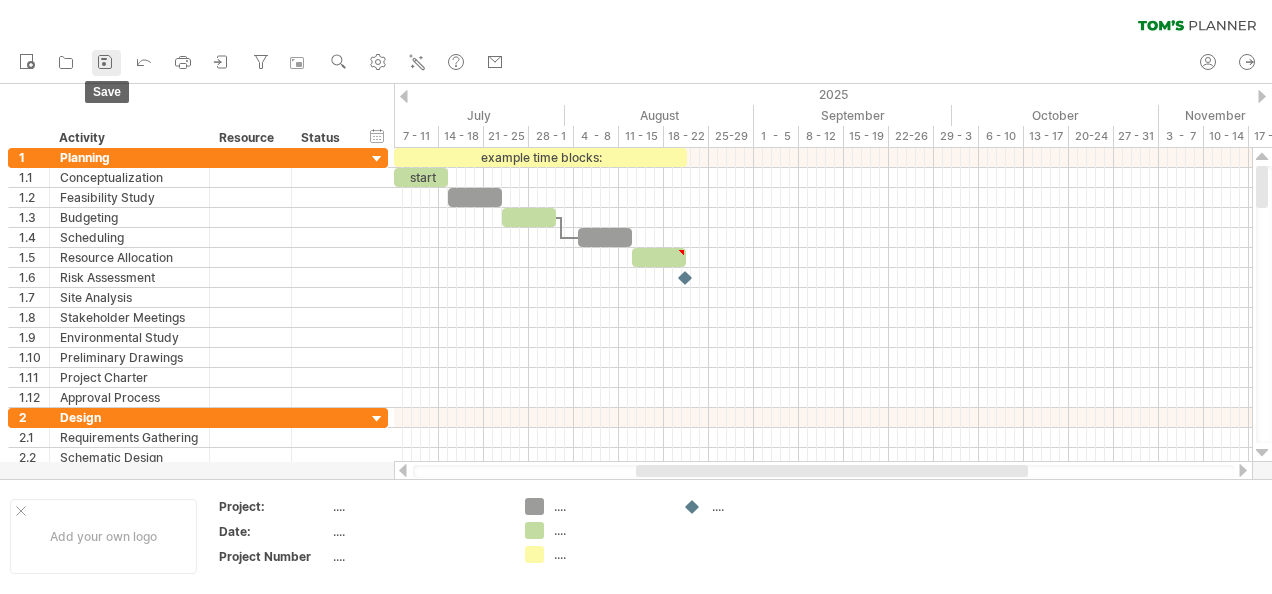 click on "save" at bounding box center [106, 63] 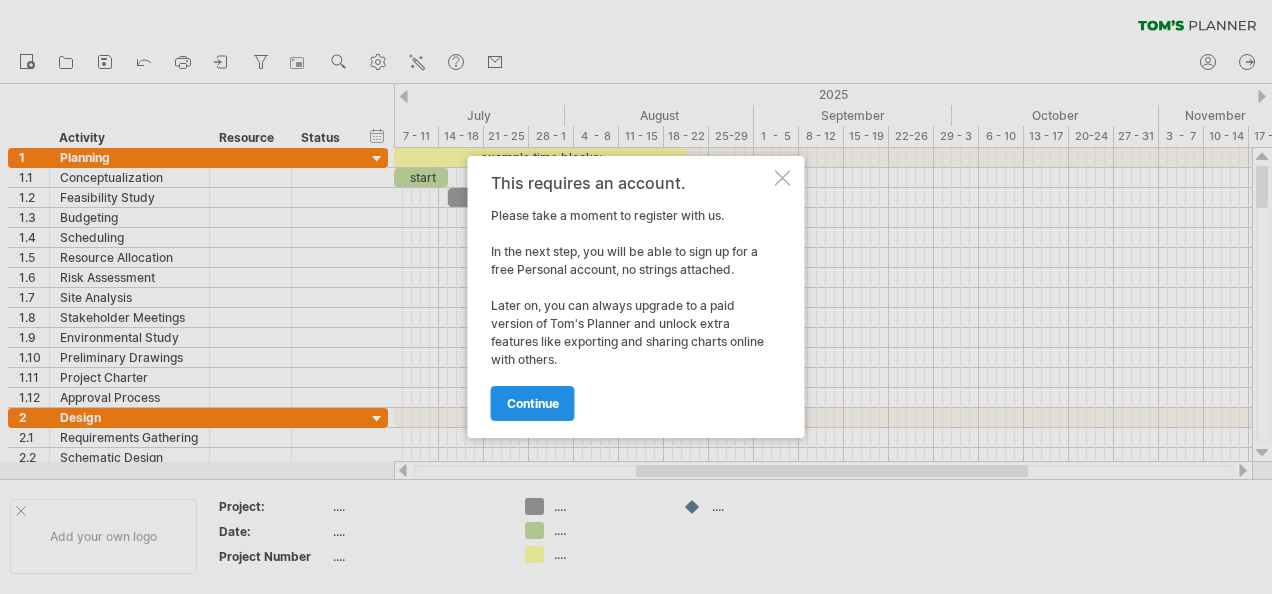 click on "continue" at bounding box center (533, 403) 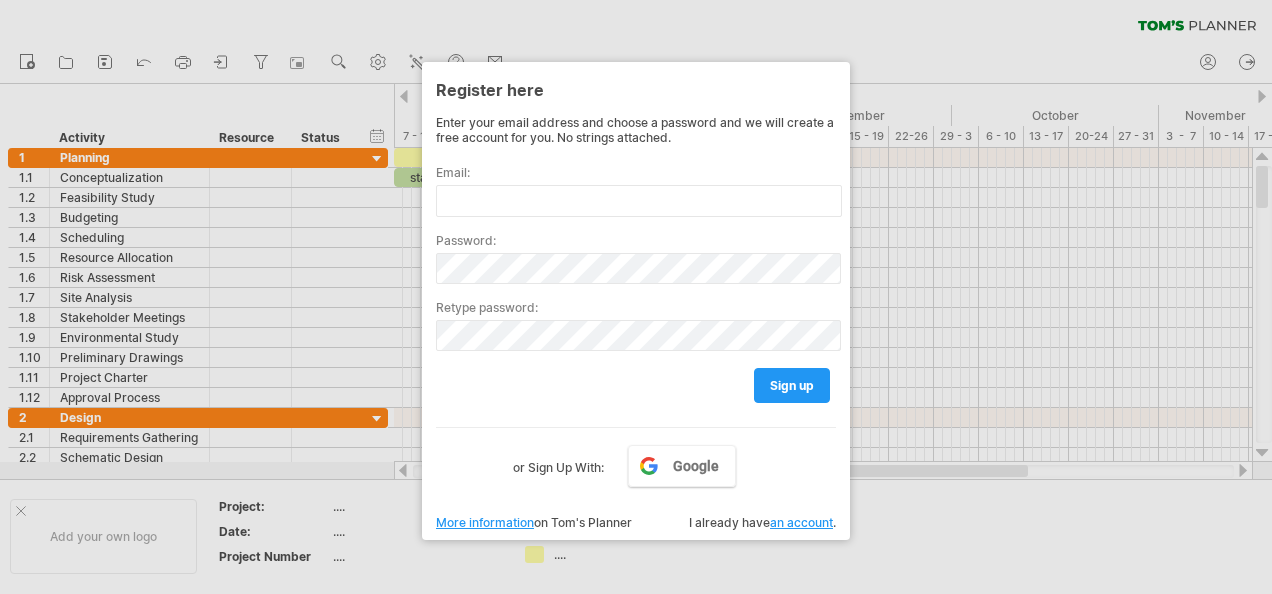 click at bounding box center [636, 297] 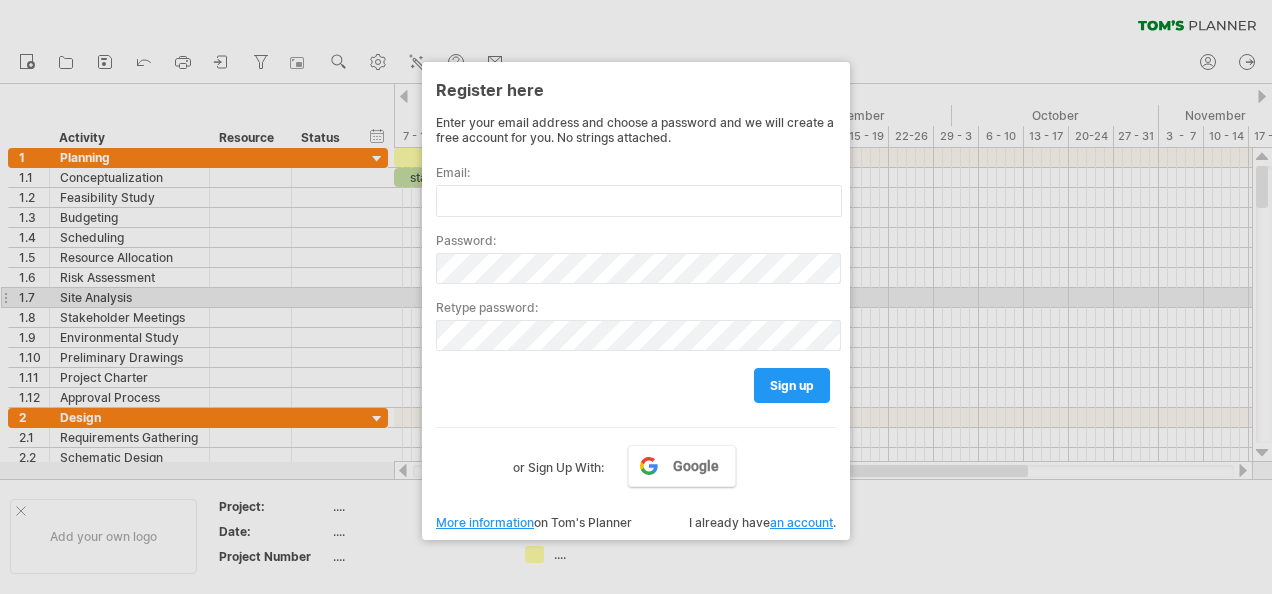 click at bounding box center (636, 297) 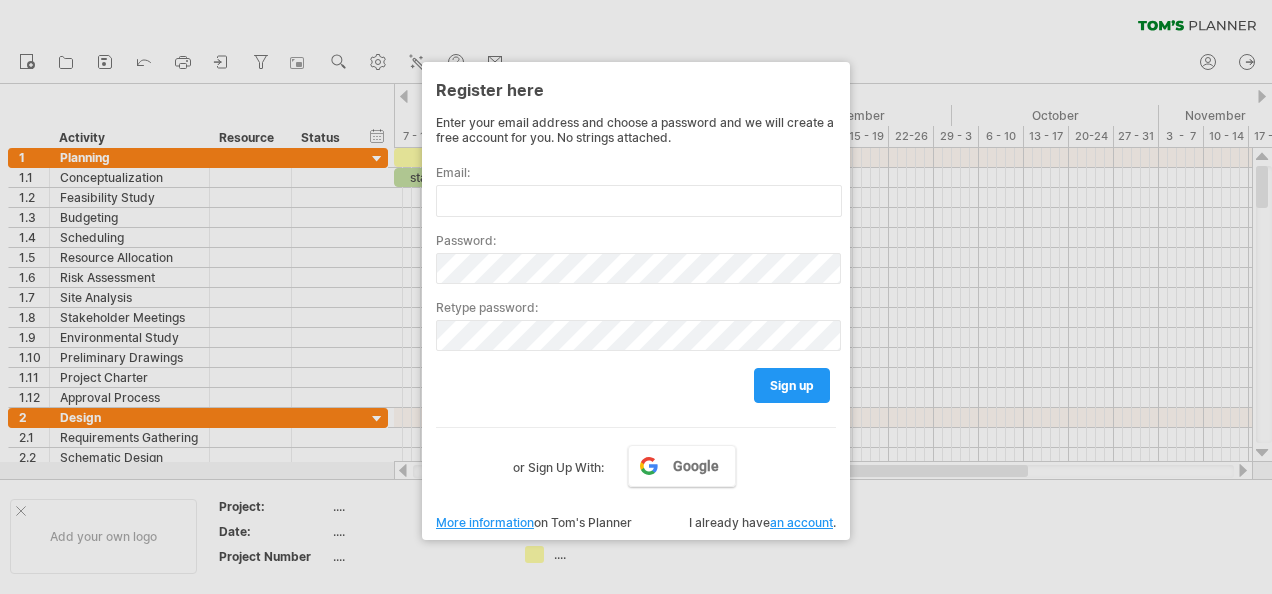 click on "or Sign Up With:" at bounding box center [558, 462] 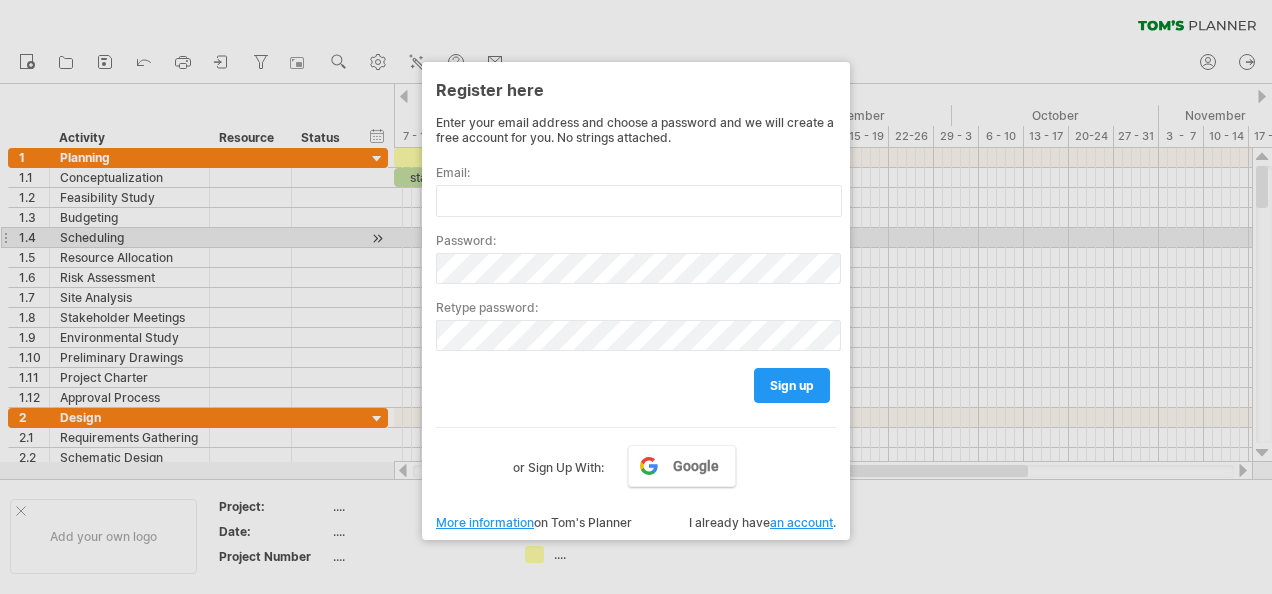 click at bounding box center [636, 297] 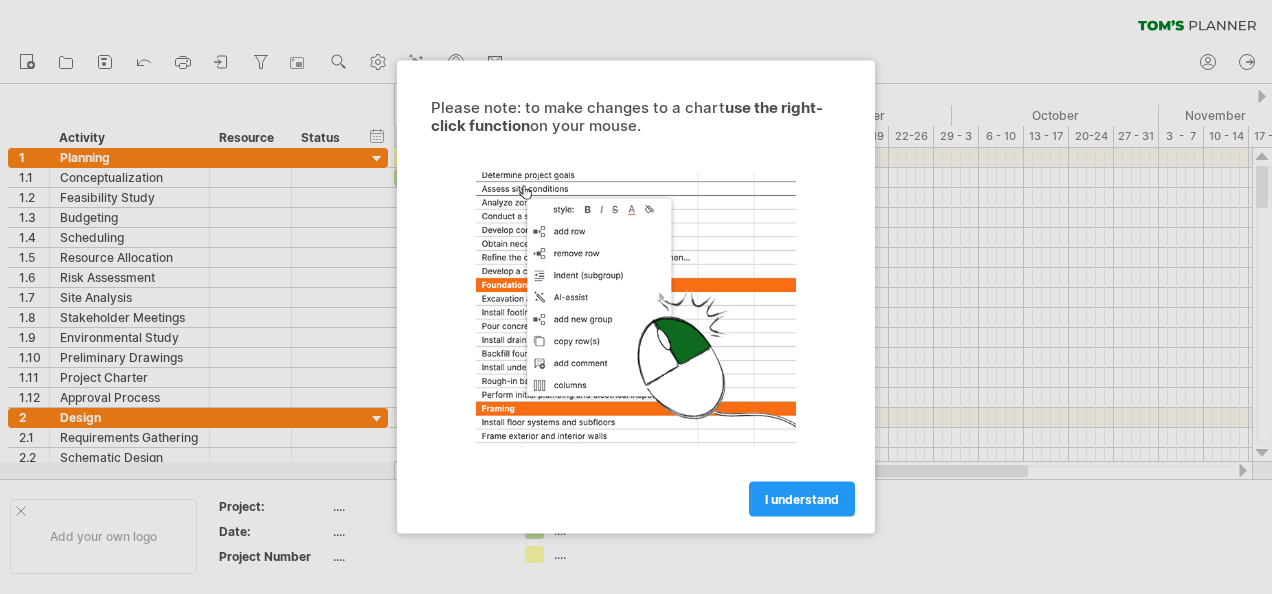 scroll, scrollTop: 0, scrollLeft: 0, axis: both 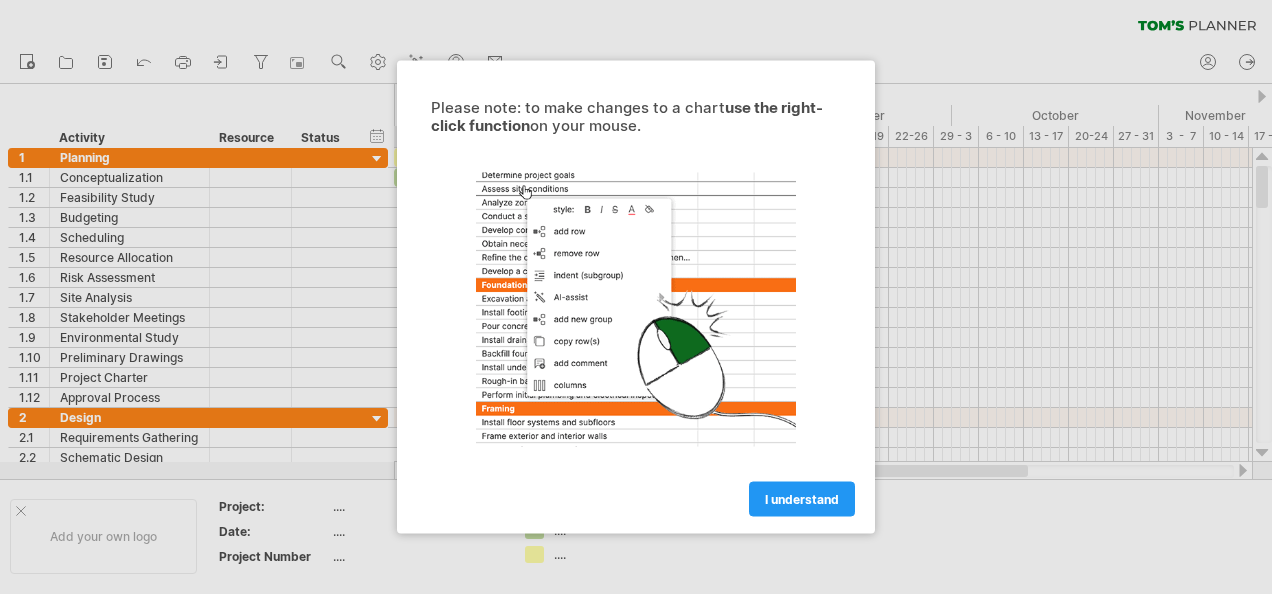 drag, startPoint x: 788, startPoint y: 502, endPoint x: 744, endPoint y: 484, distance: 47.539455 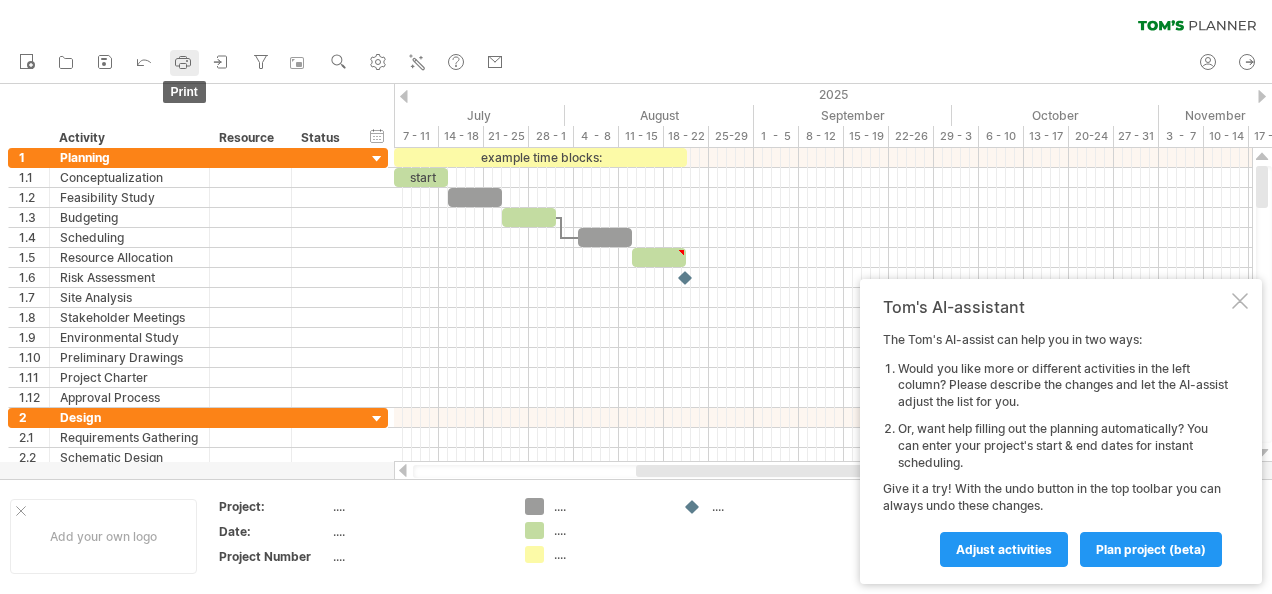click at bounding box center [183, 62] 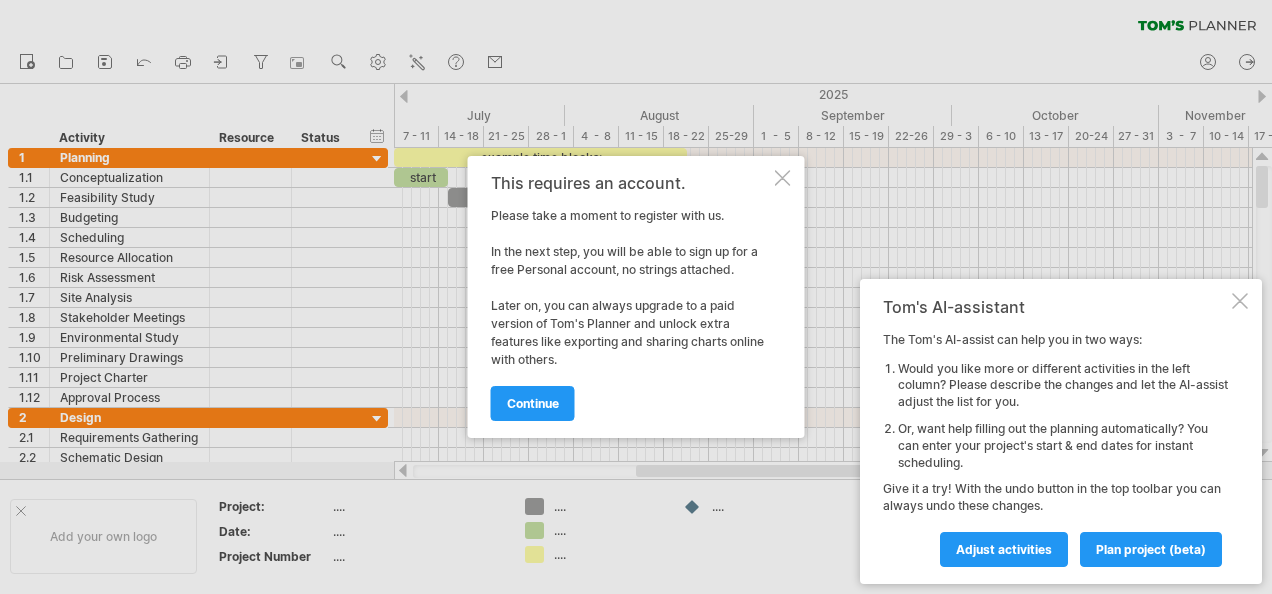click at bounding box center (1240, 301) 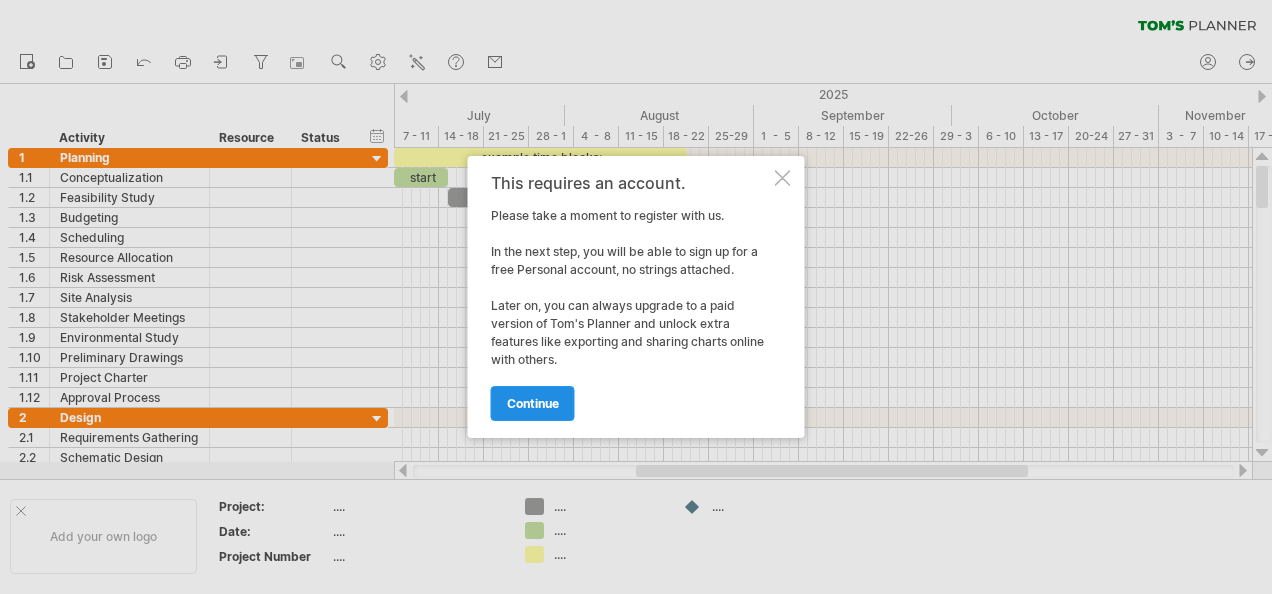 click on "continue" at bounding box center [533, 403] 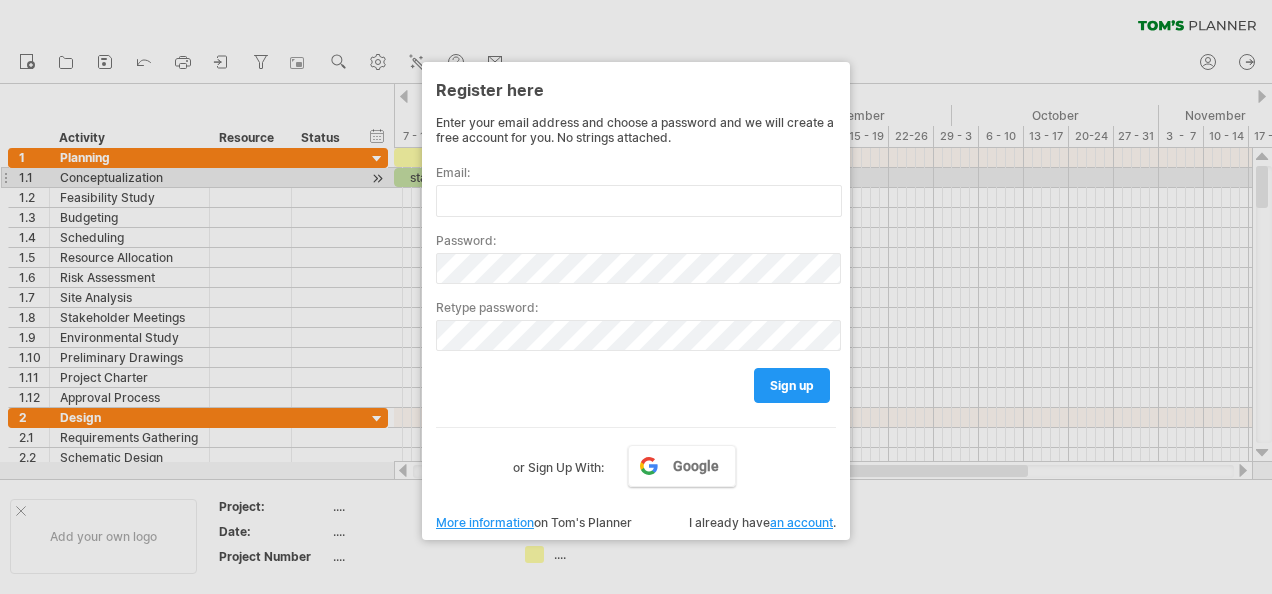 click on "Email:" at bounding box center [636, 183] 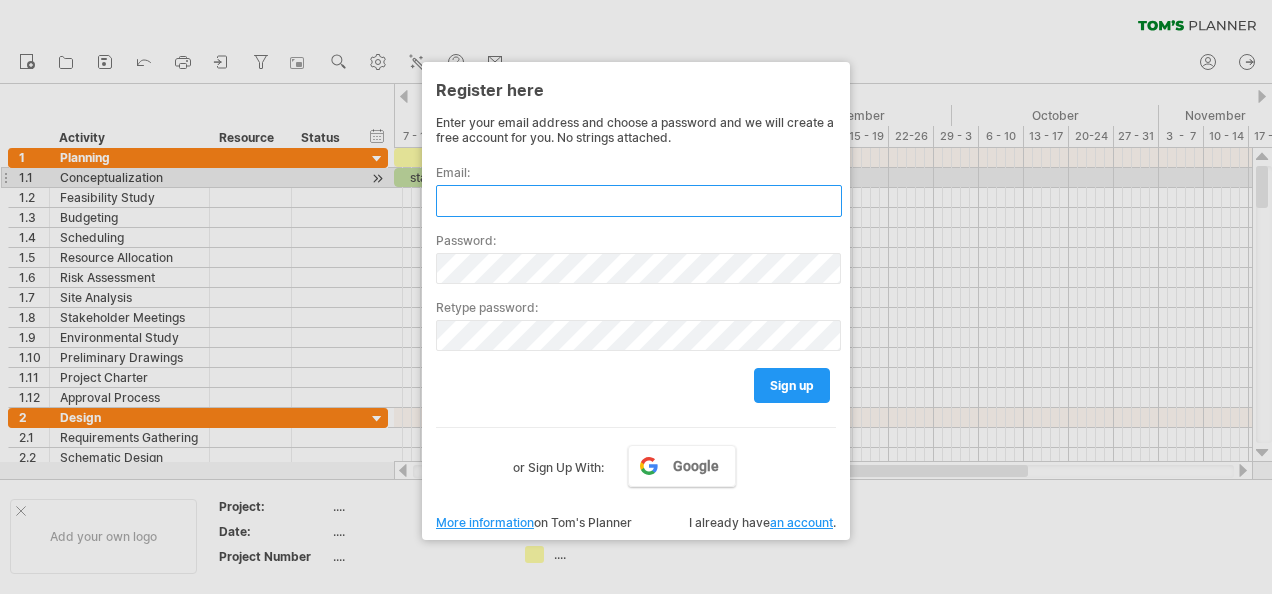 click at bounding box center (639, 201) 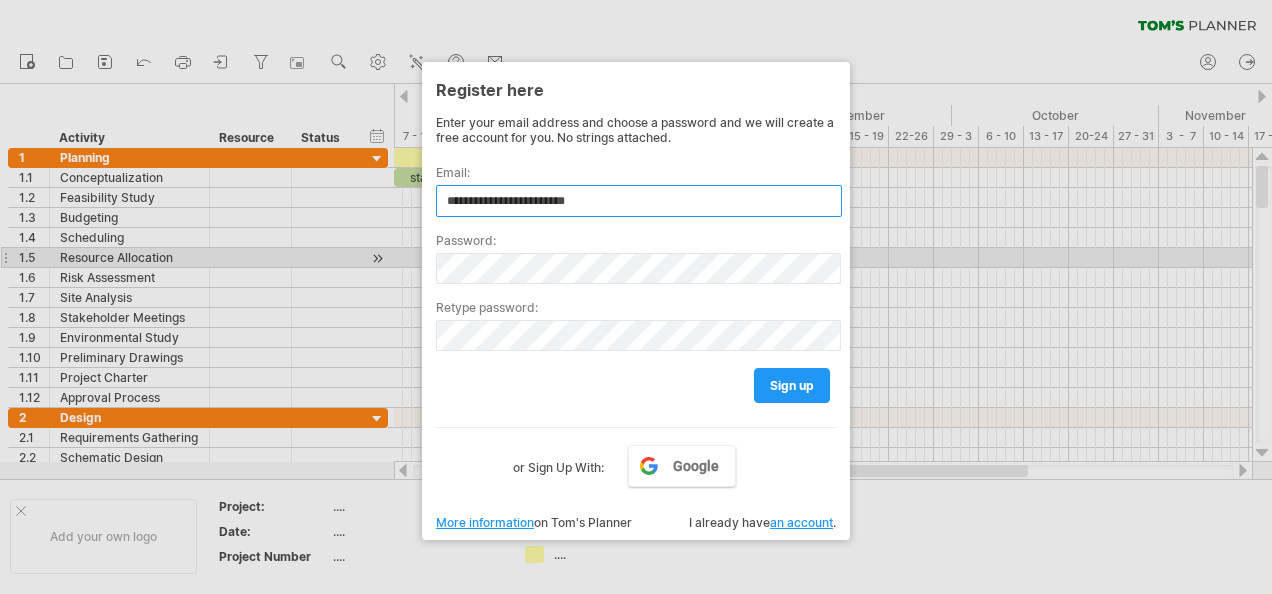 type on "**********" 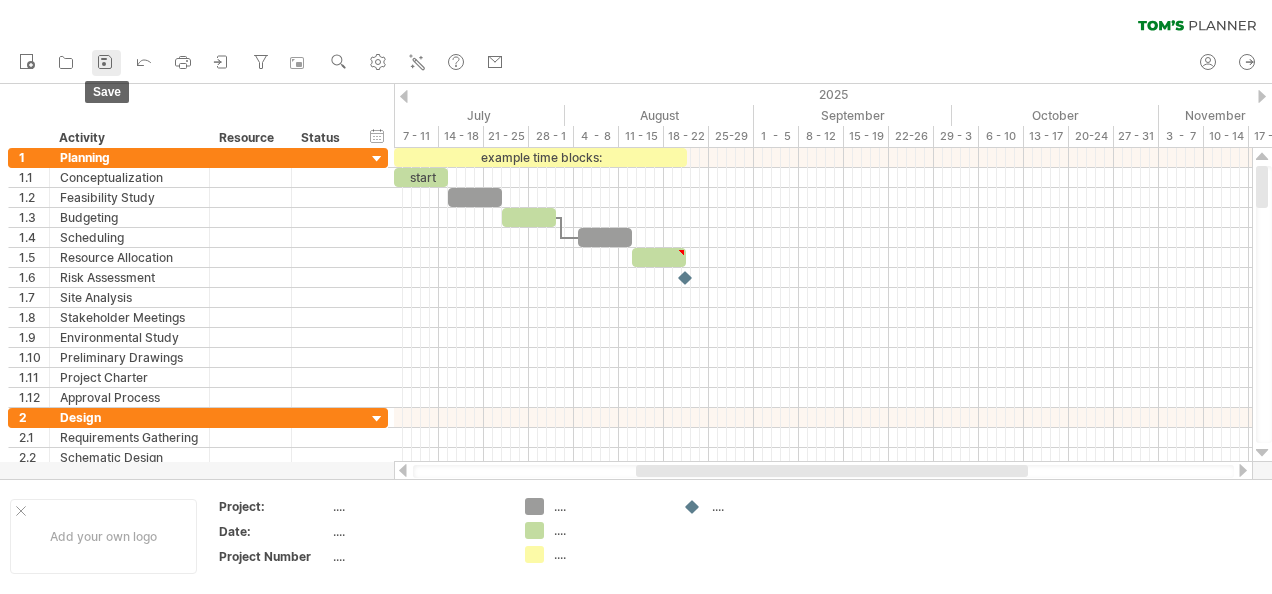 click at bounding box center [105, 62] 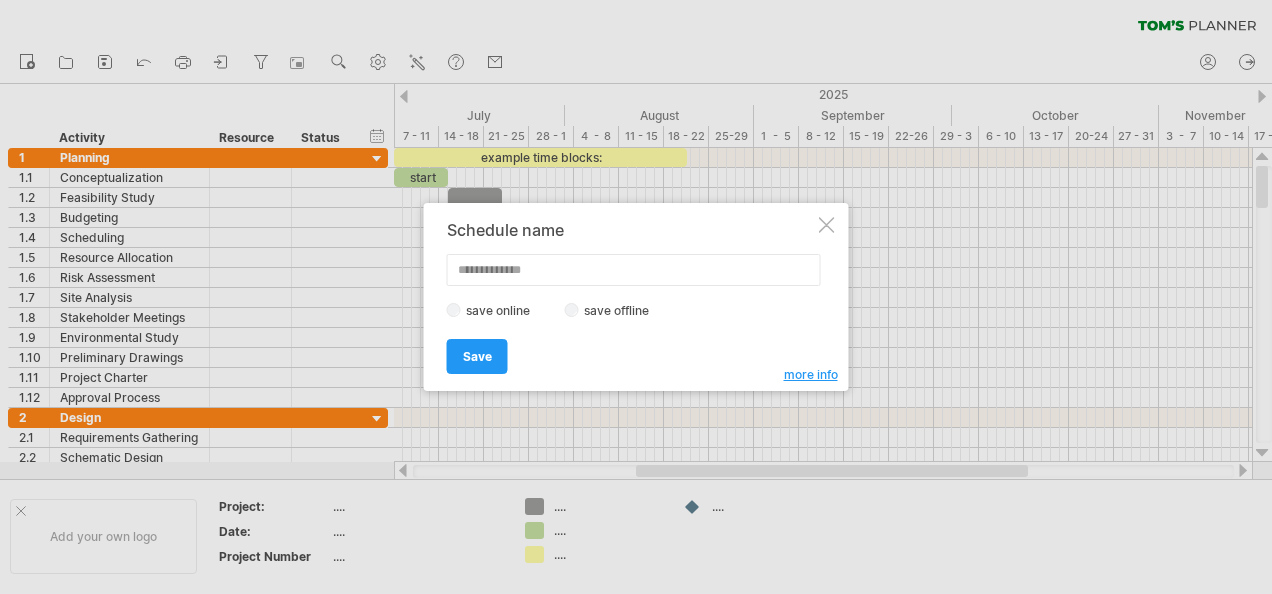 click on "save offline" at bounding box center [622, 310] 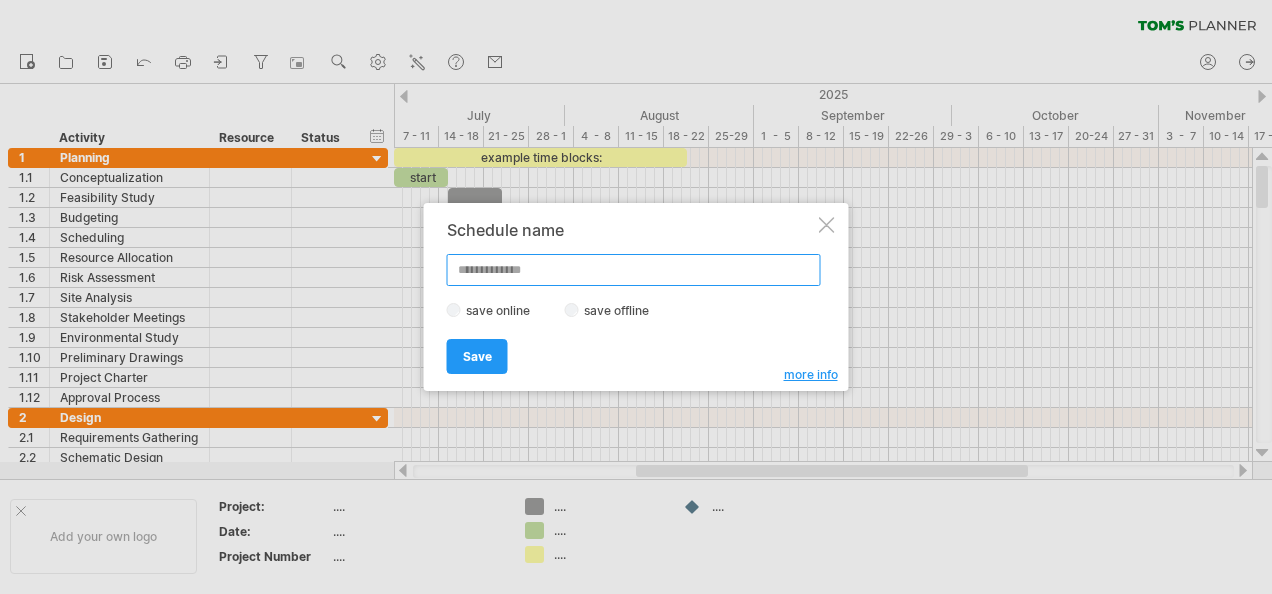 click at bounding box center [634, 270] 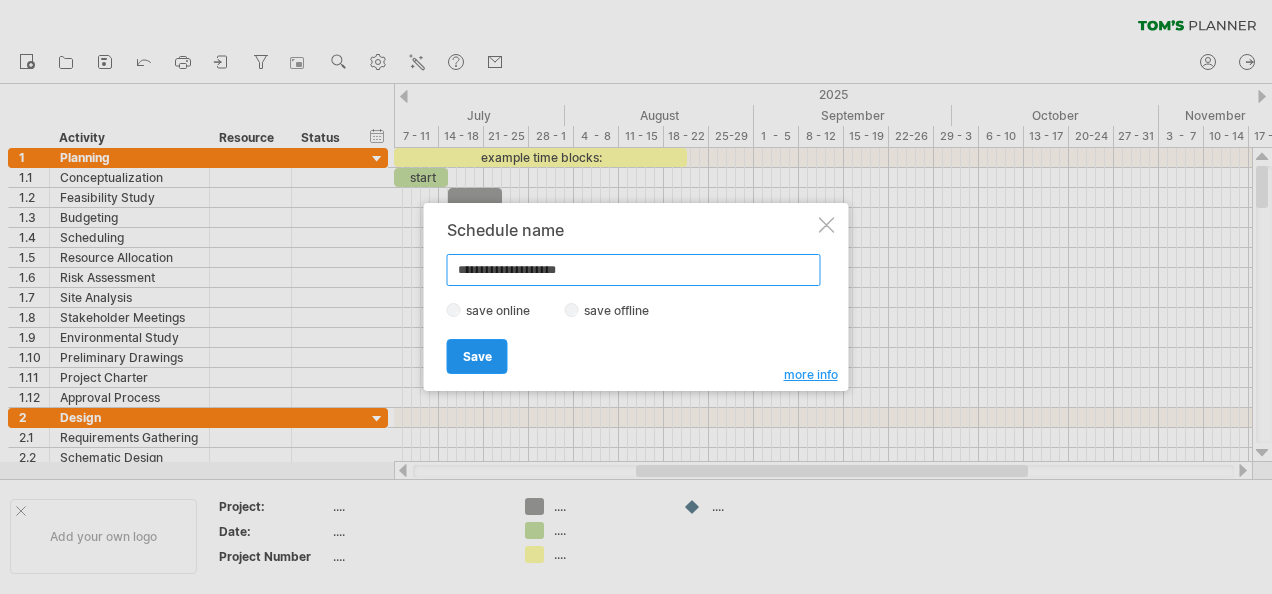 type on "**********" 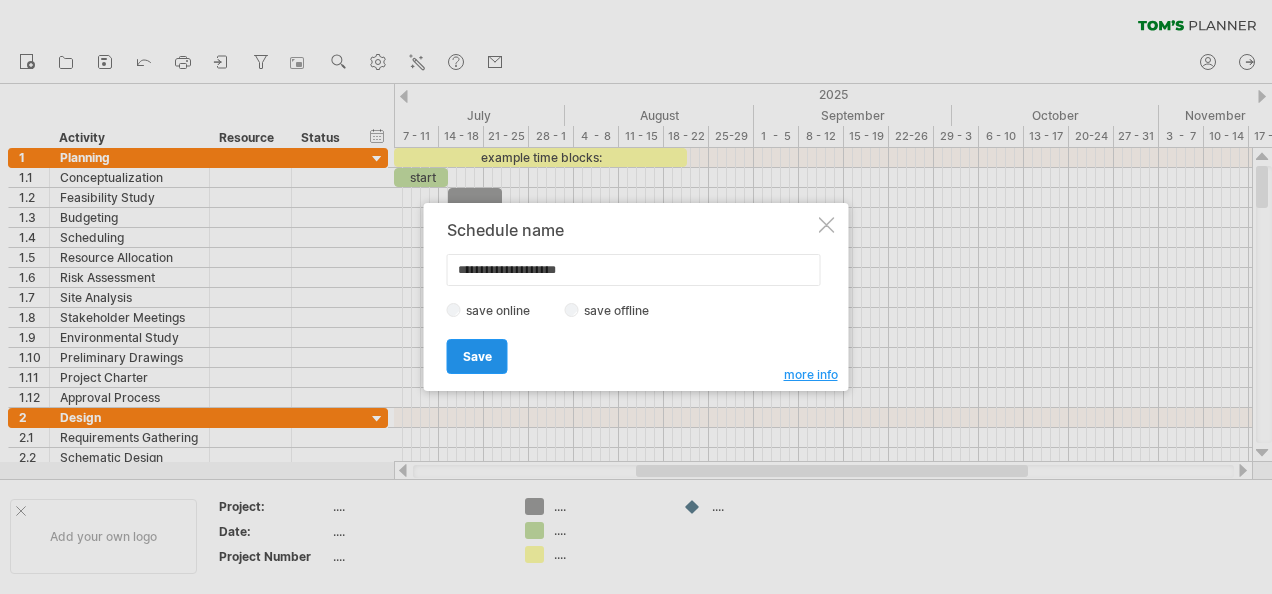 click on "Save" at bounding box center (477, 356) 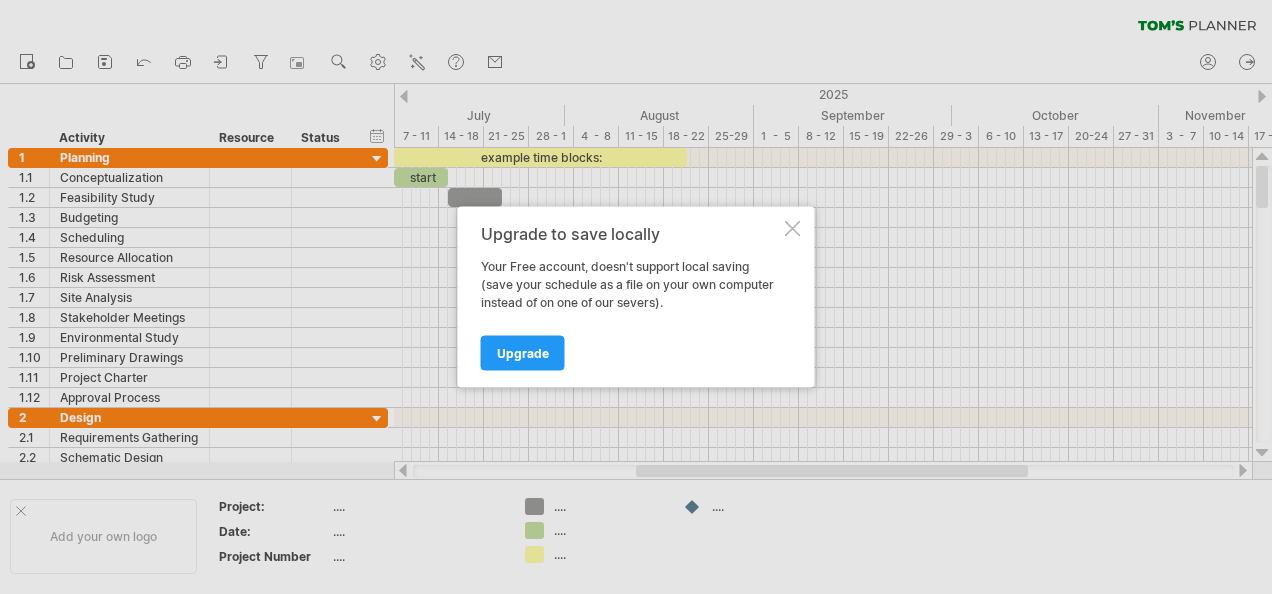 click at bounding box center (793, 229) 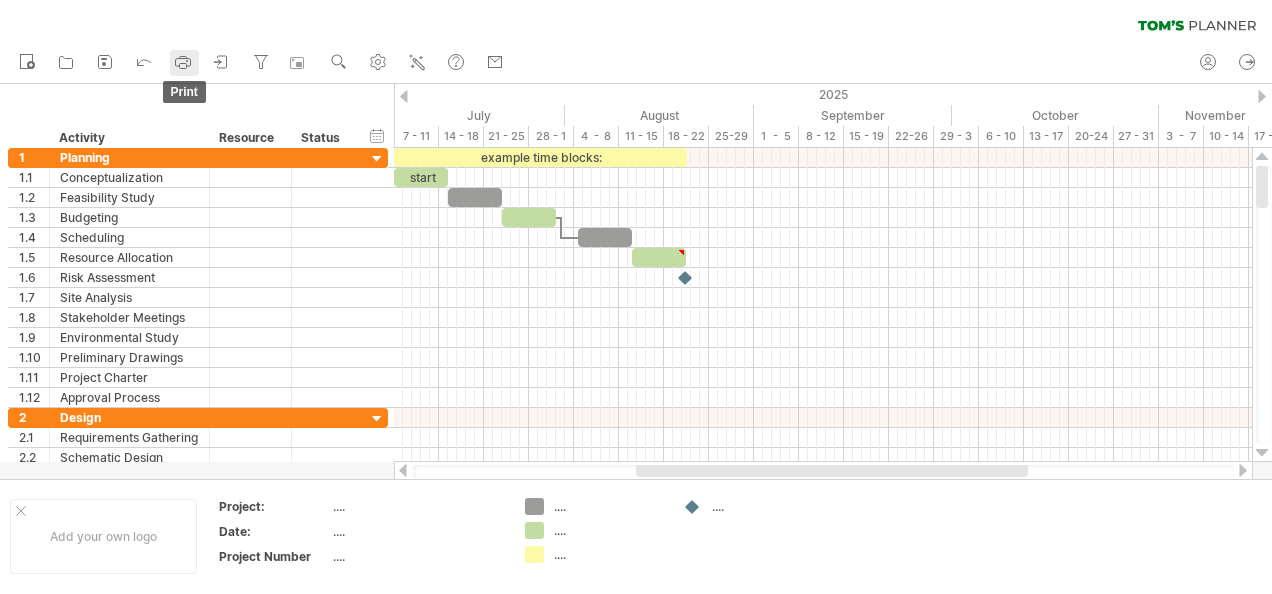 click at bounding box center (183, 62) 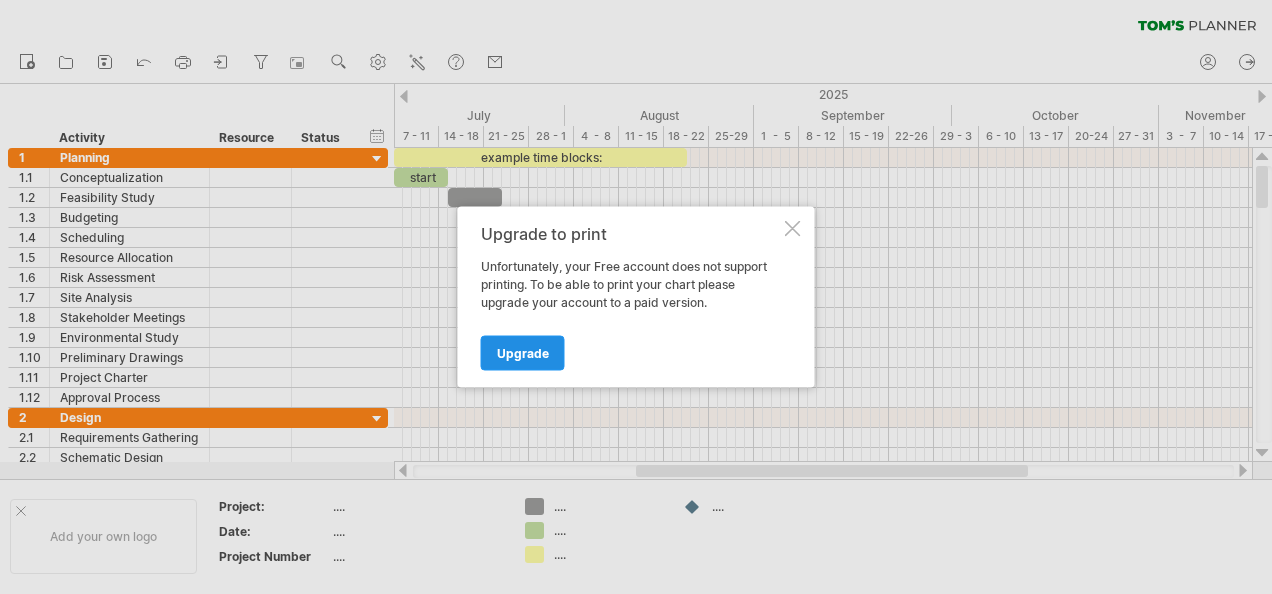 click on "Upgrade" at bounding box center [523, 353] 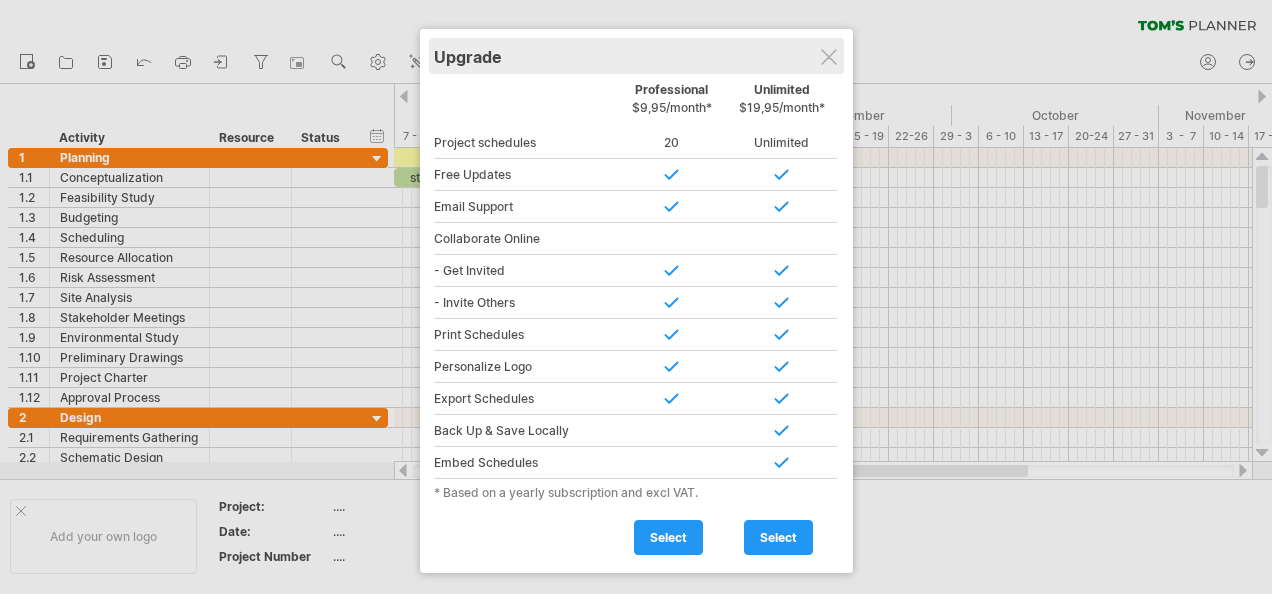 click on "Upgrade" at bounding box center [636, 56] 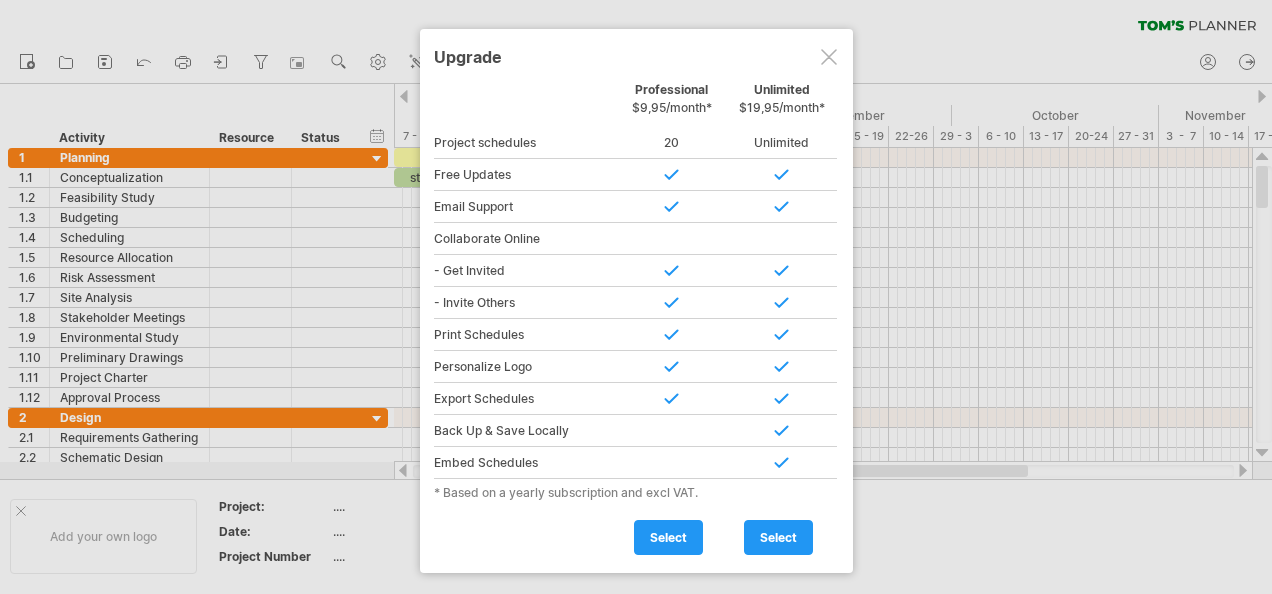 click at bounding box center [829, 57] 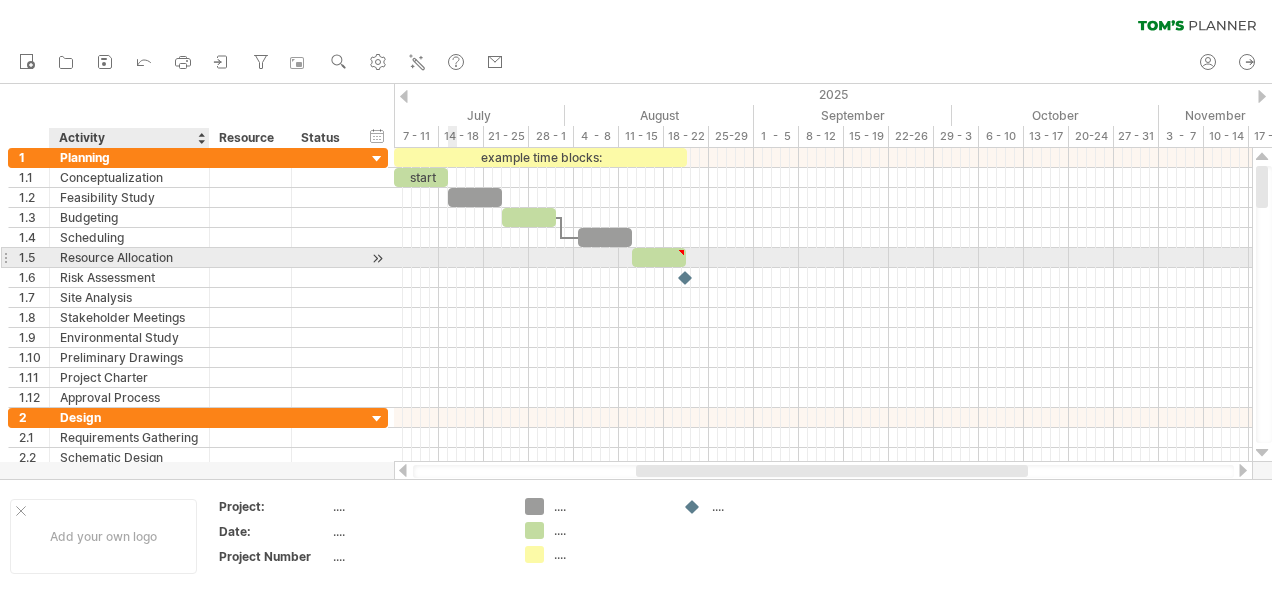 click on "Resource Allocation" at bounding box center (129, 257) 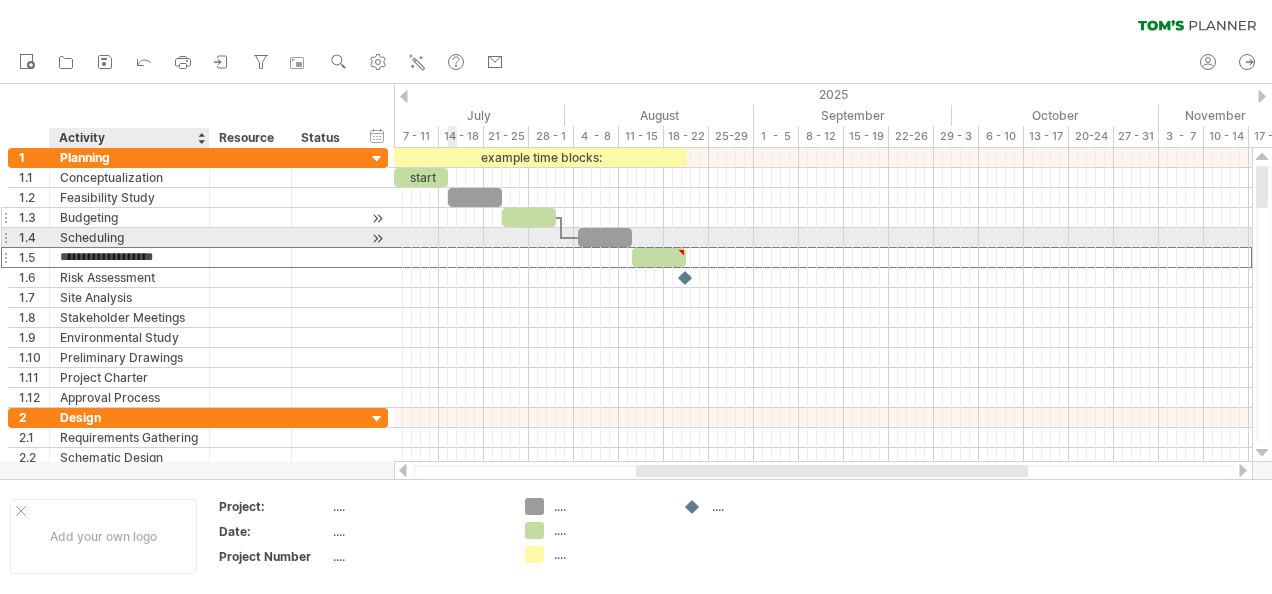 click on "Budgeting" at bounding box center (129, 217) 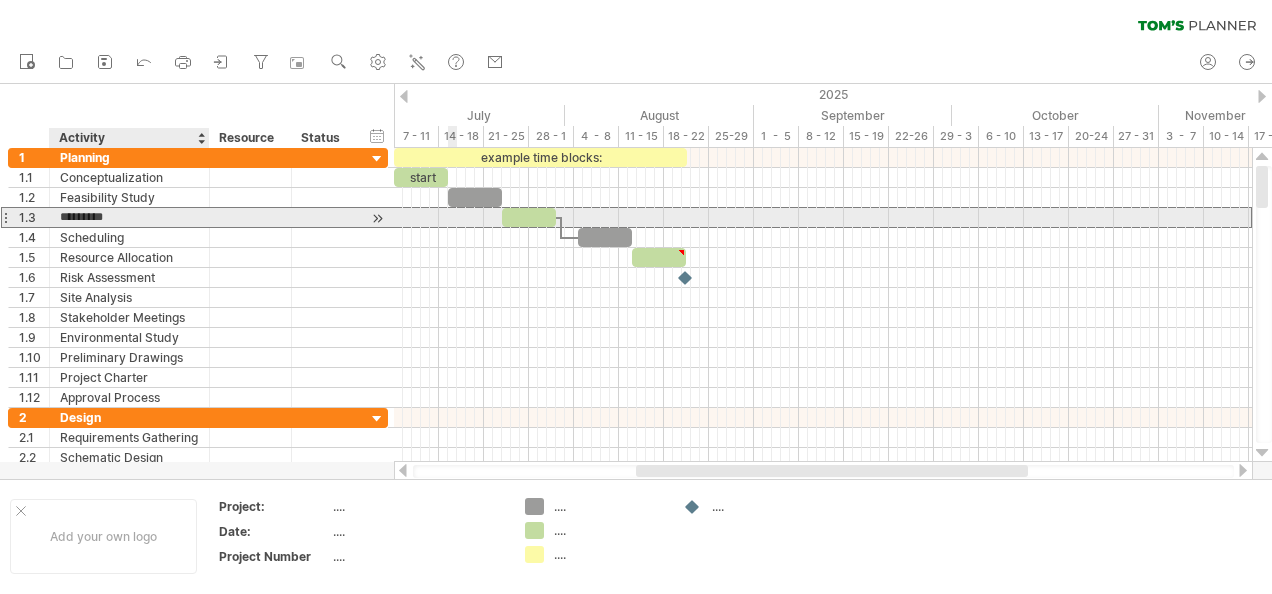 click on "*********" at bounding box center (129, 217) 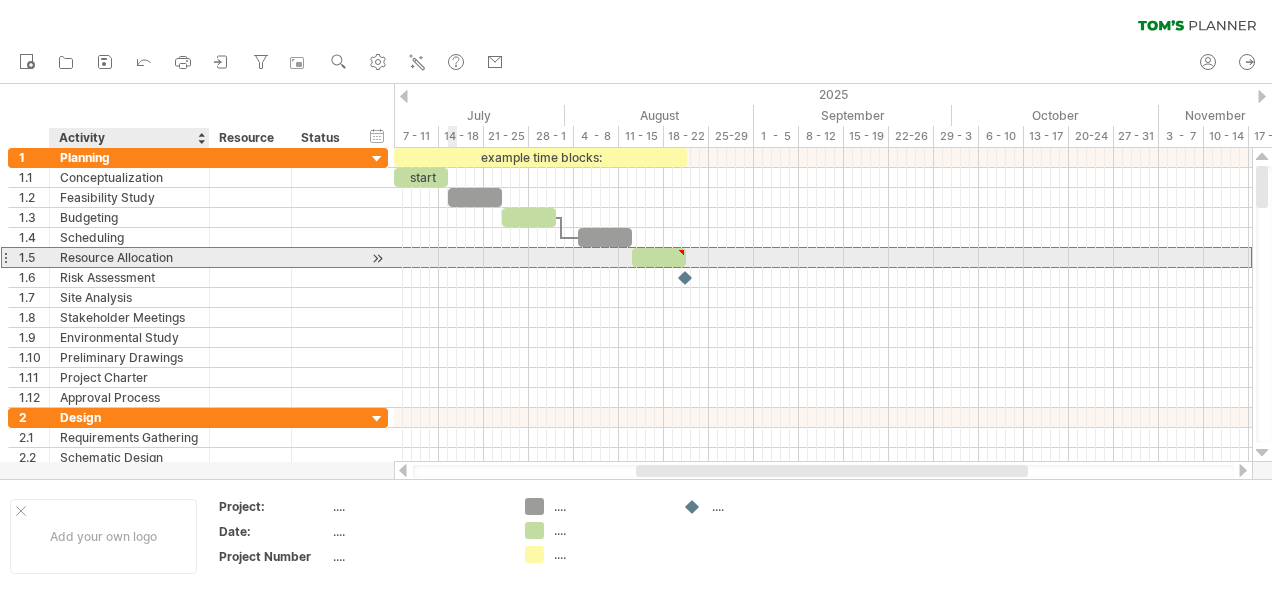 click on "Resource Allocation" at bounding box center [129, 257] 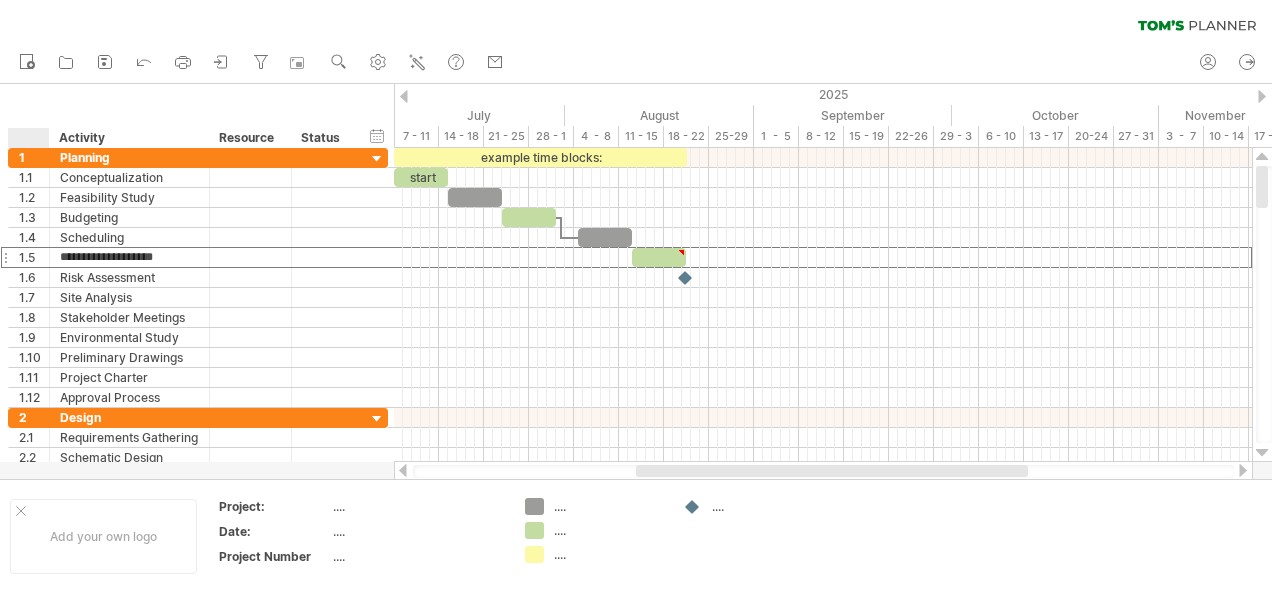 click on "hide start/end/duration show start/end/duration
******** Activity ******** Resource ****** Status" at bounding box center [197, 116] 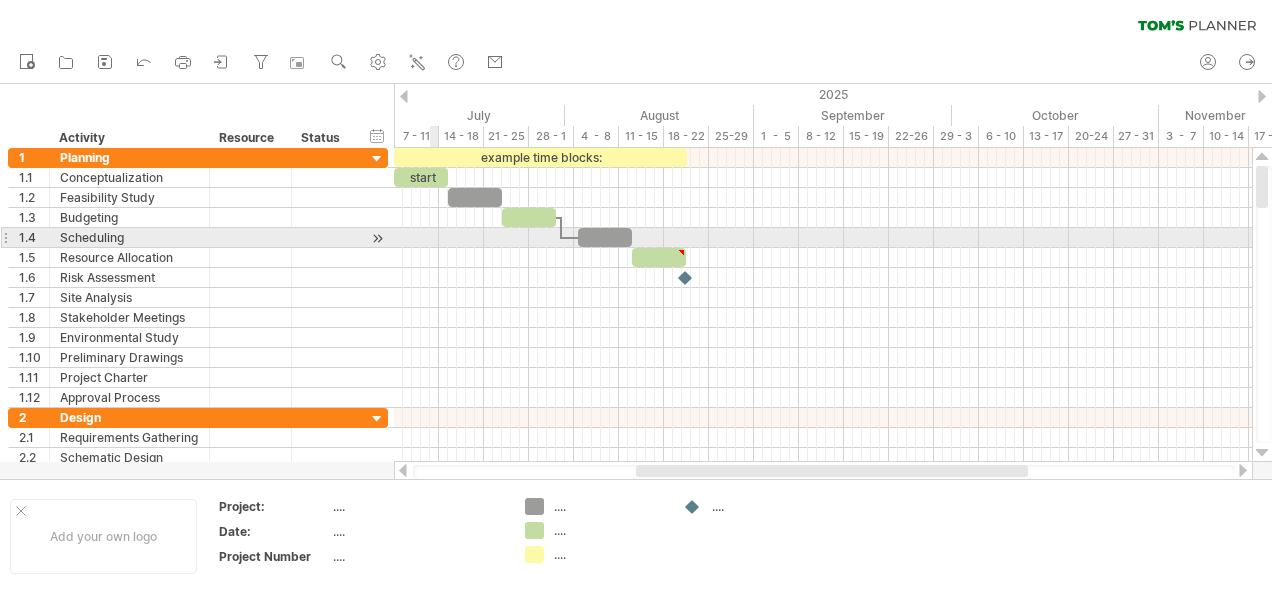 drag, startPoint x: 9, startPoint y: 84, endPoint x: 432, endPoint y: 234, distance: 448.8084 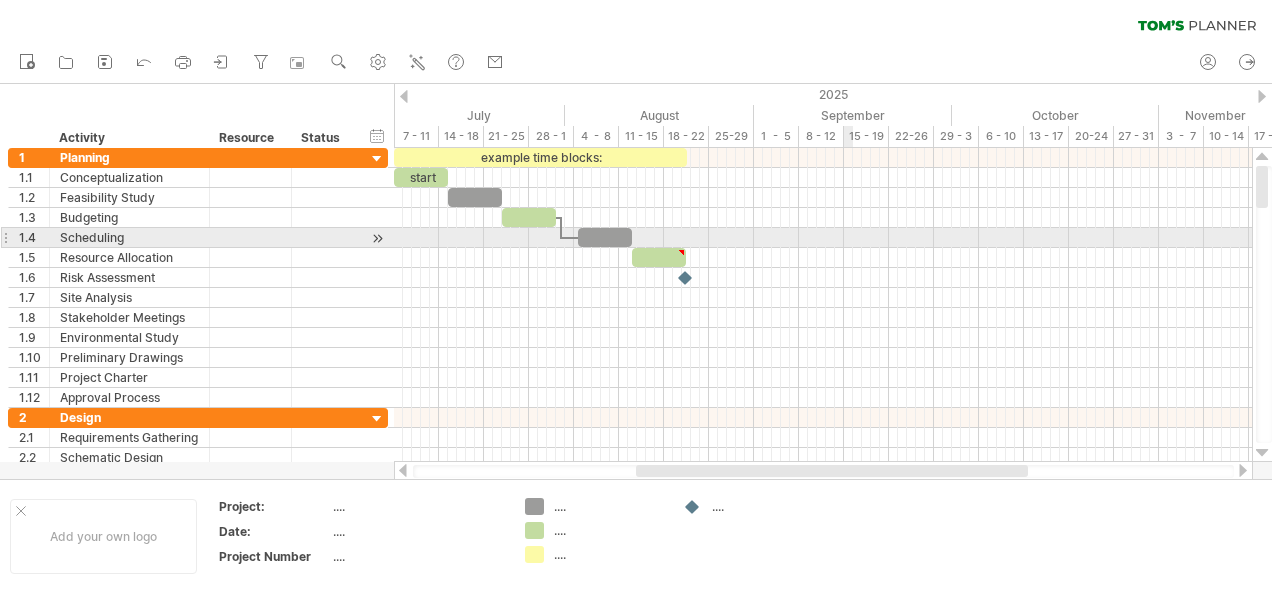 drag, startPoint x: 34, startPoint y: 105, endPoint x: 892, endPoint y: 316, distance: 883.5638 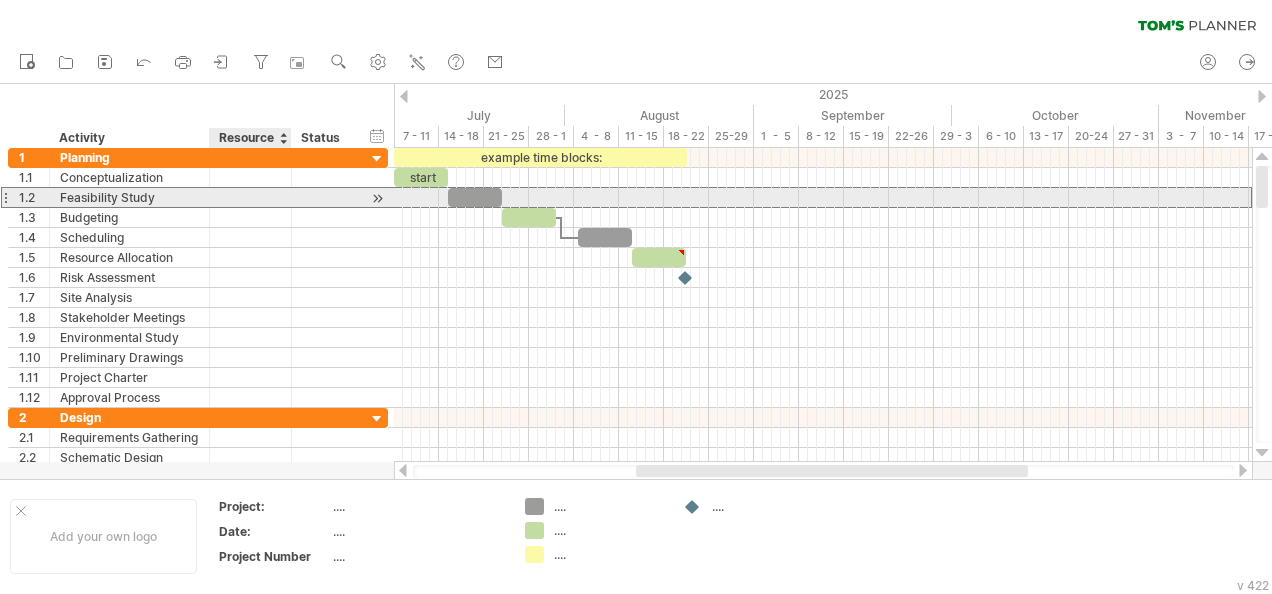 click at bounding box center [129, 197] 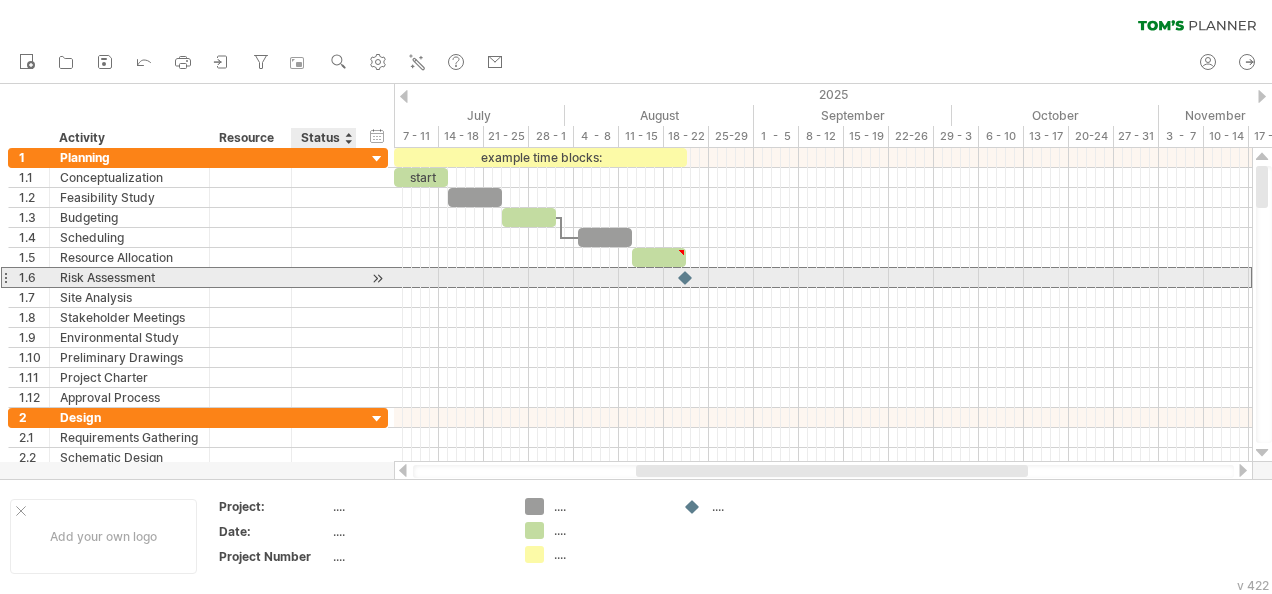 click at bounding box center (129, 277) 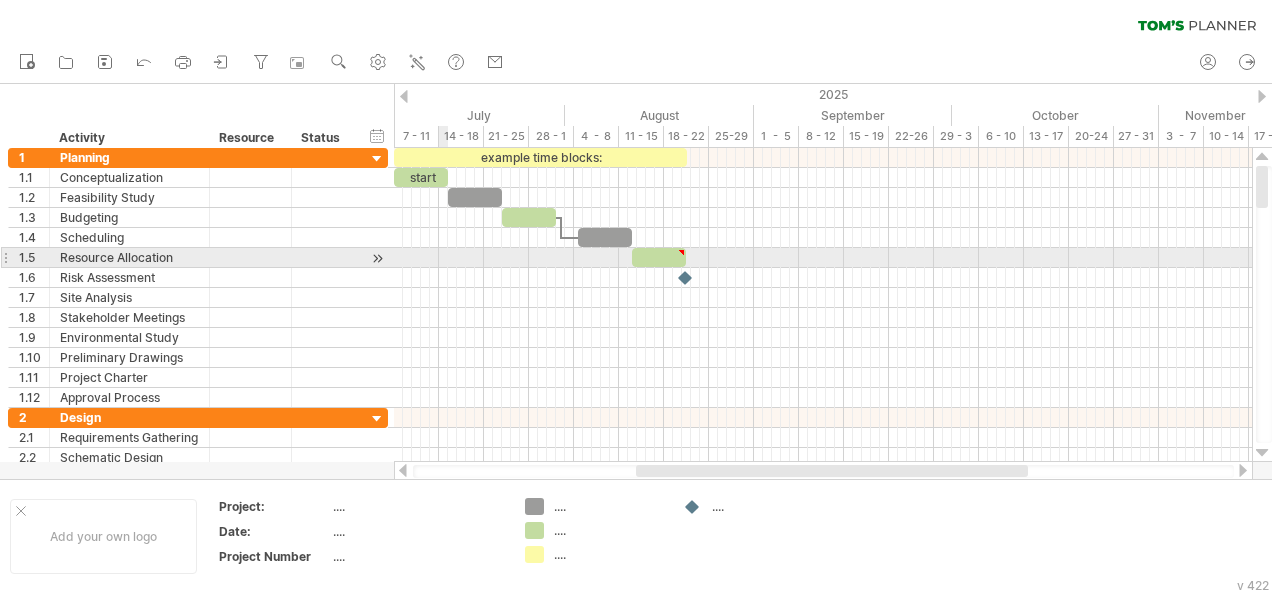 drag, startPoint x: 55, startPoint y: 131, endPoint x: 446, endPoint y: 258, distance: 411.10825 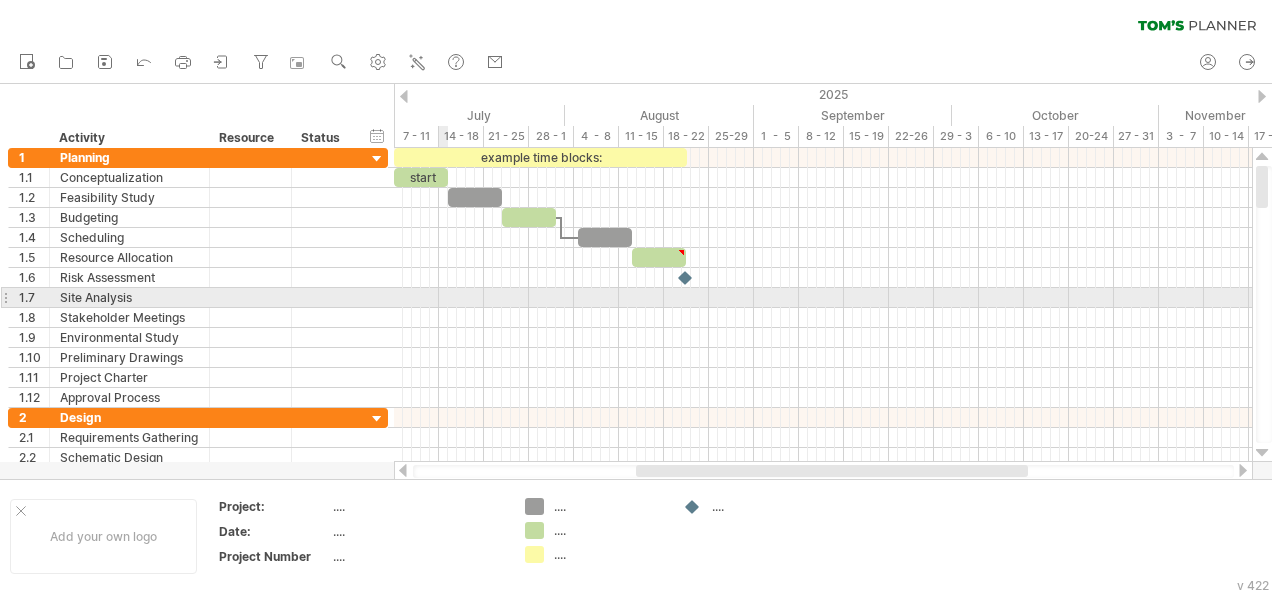 click at bounding box center (823, 298) 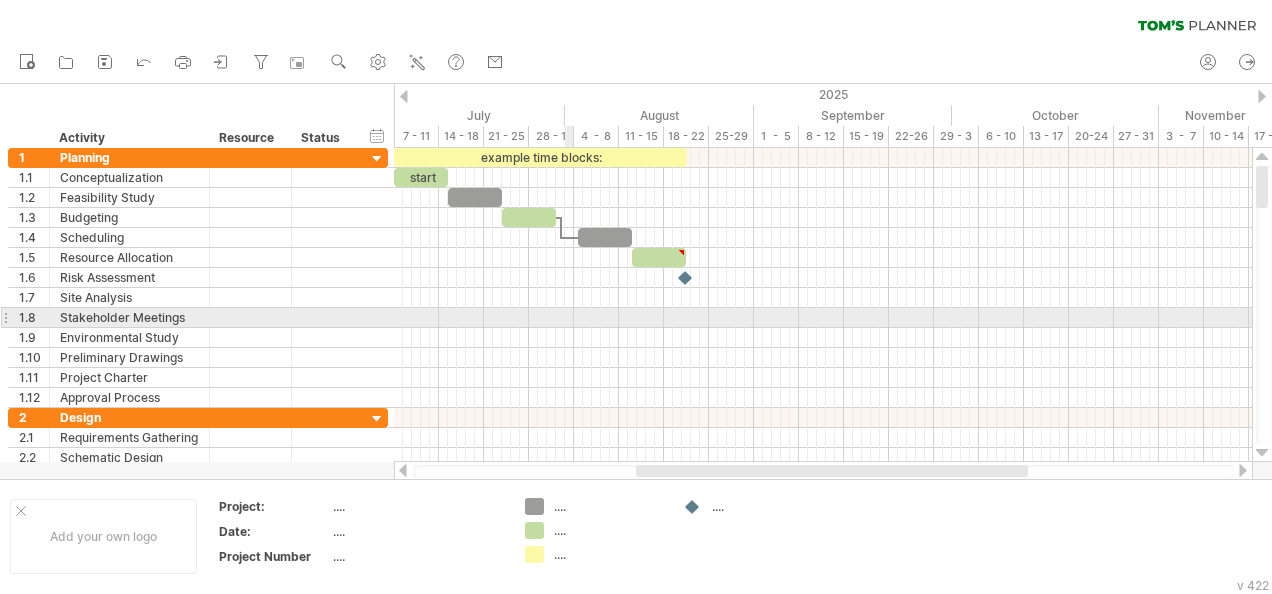 click at bounding box center (823, 318) 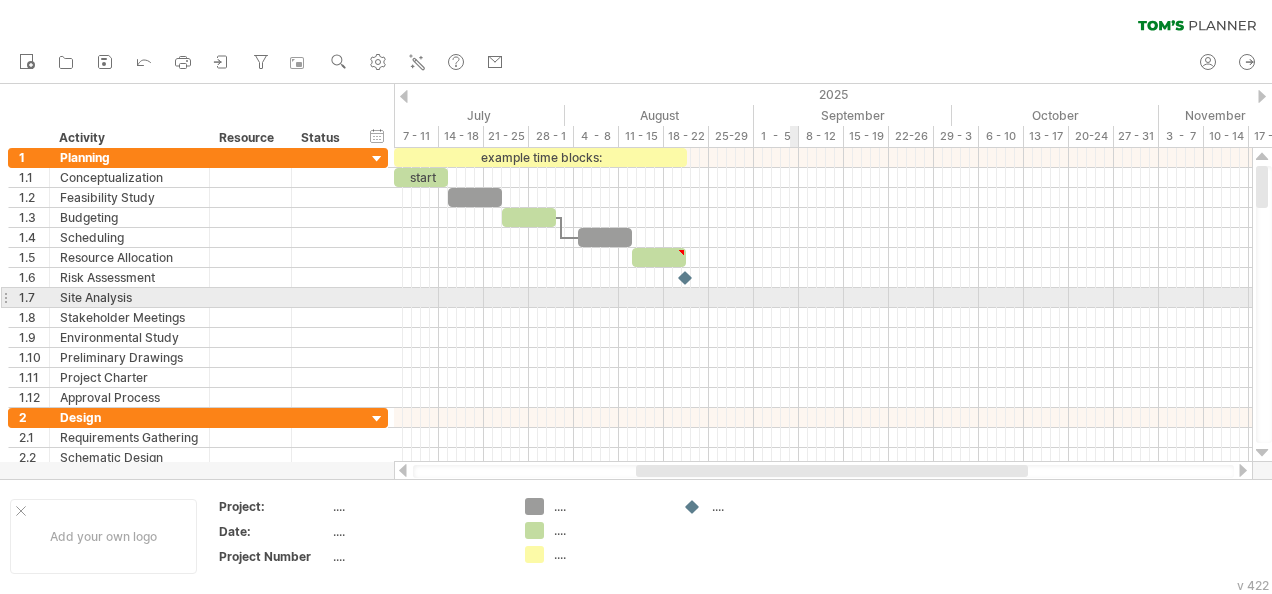 click at bounding box center (823, 298) 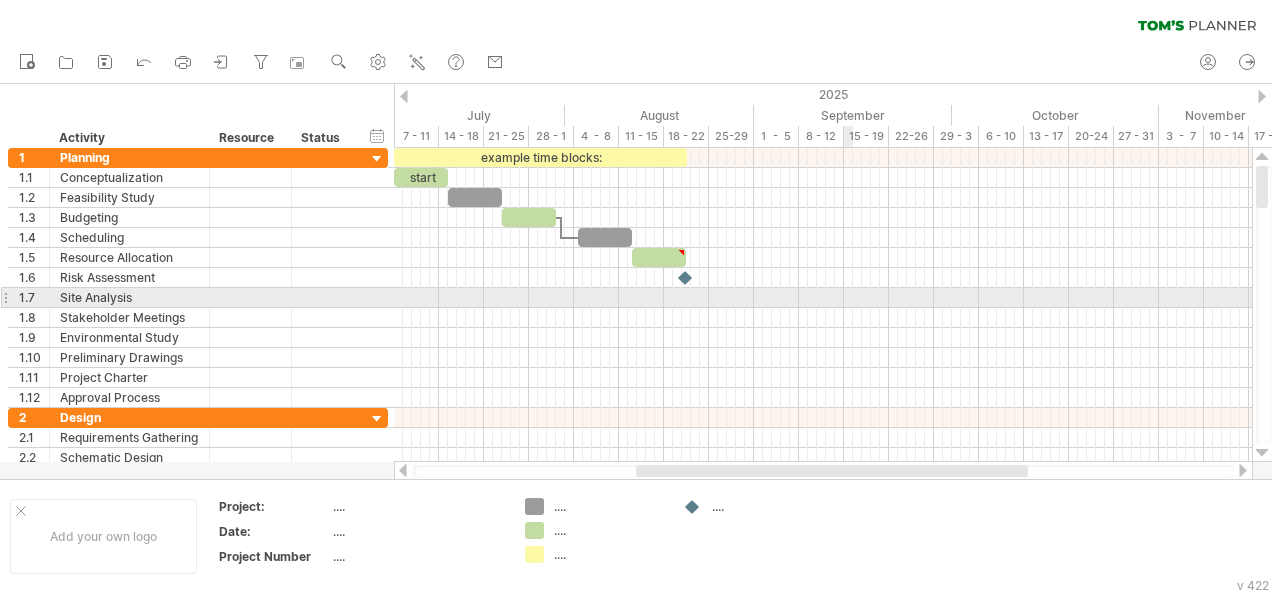 click at bounding box center (823, 298) 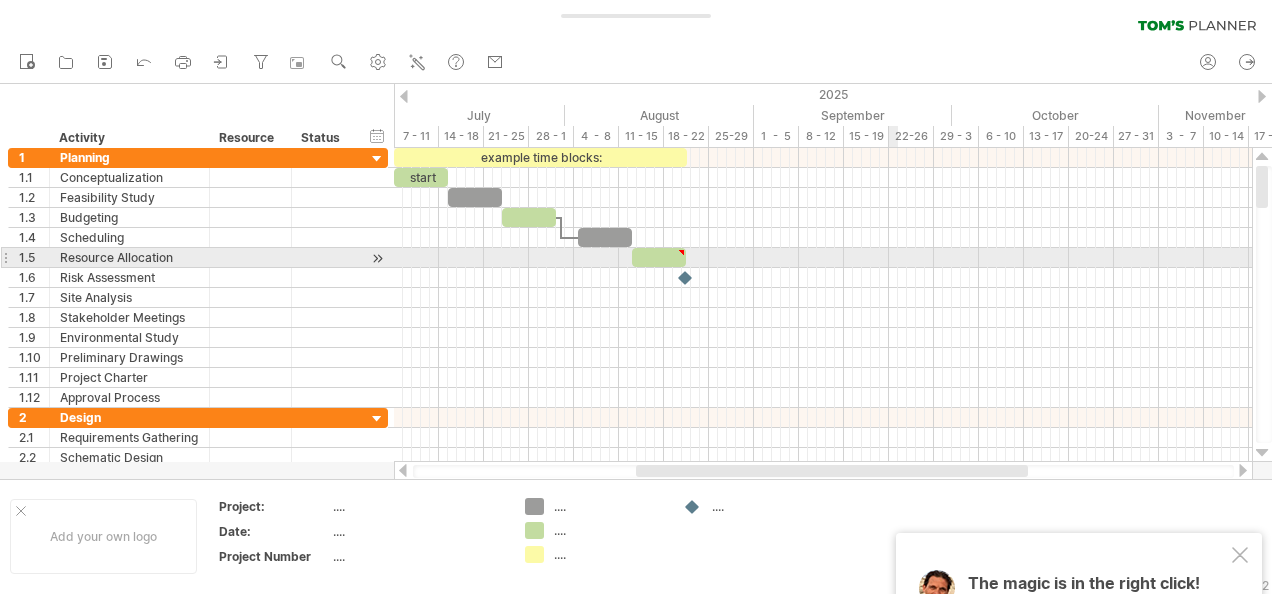 click at bounding box center (823, 258) 